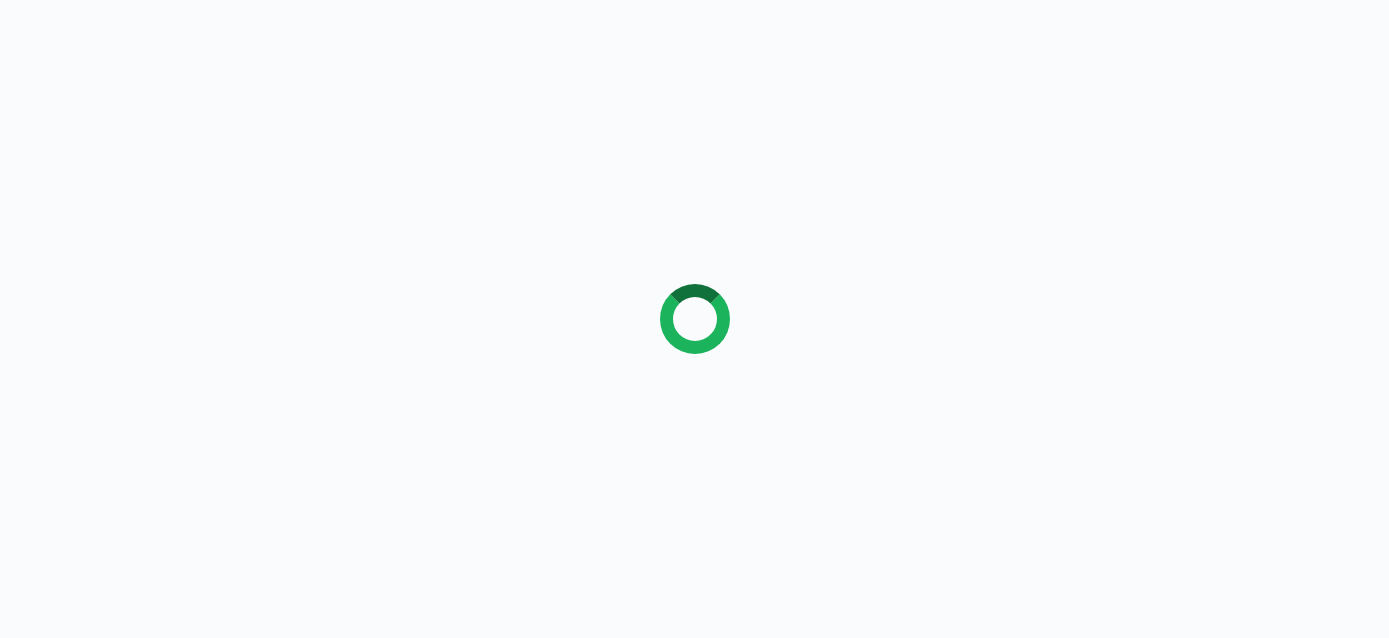 scroll, scrollTop: 0, scrollLeft: 0, axis: both 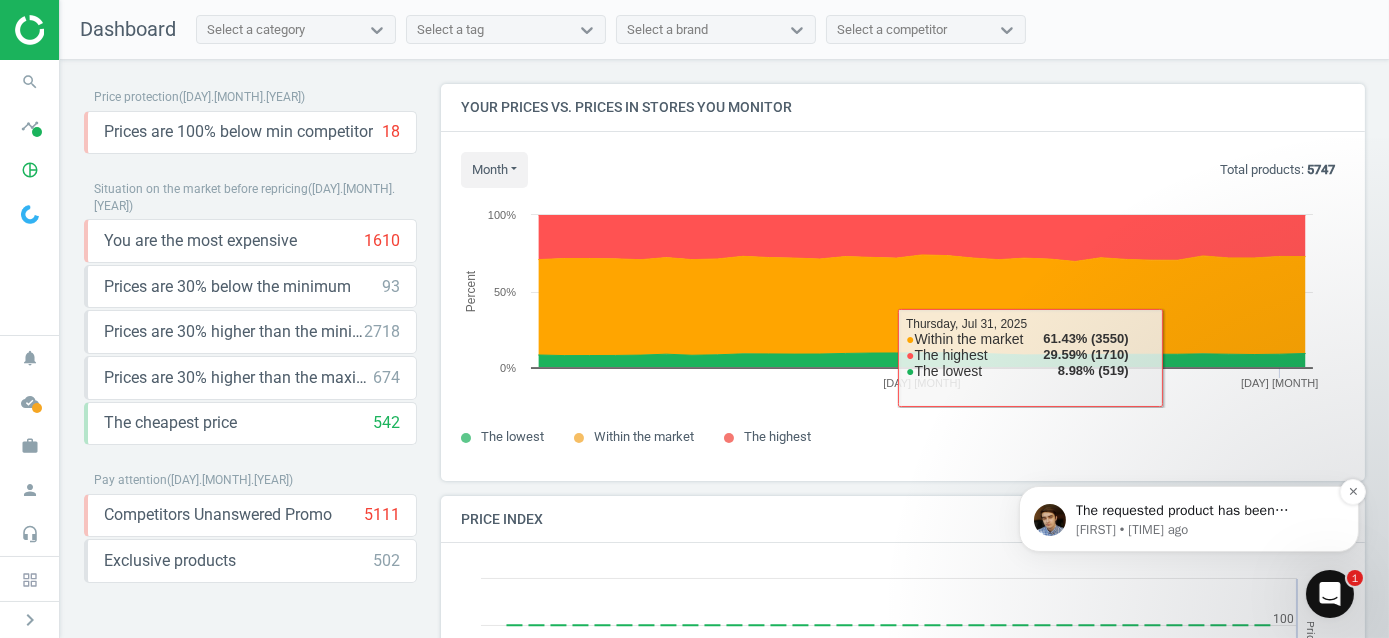 click on "The requested product has been removed. Please let us know if any other questions arise!" at bounding box center (1204, 510) 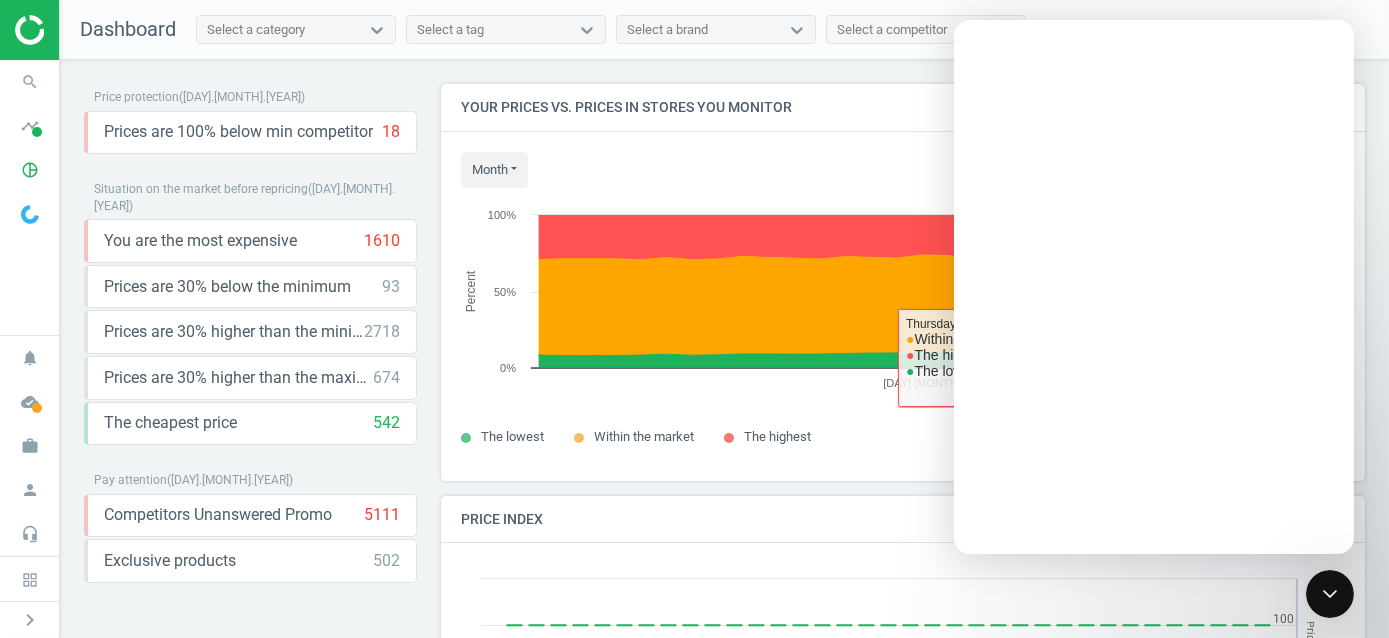 scroll, scrollTop: 0, scrollLeft: 0, axis: both 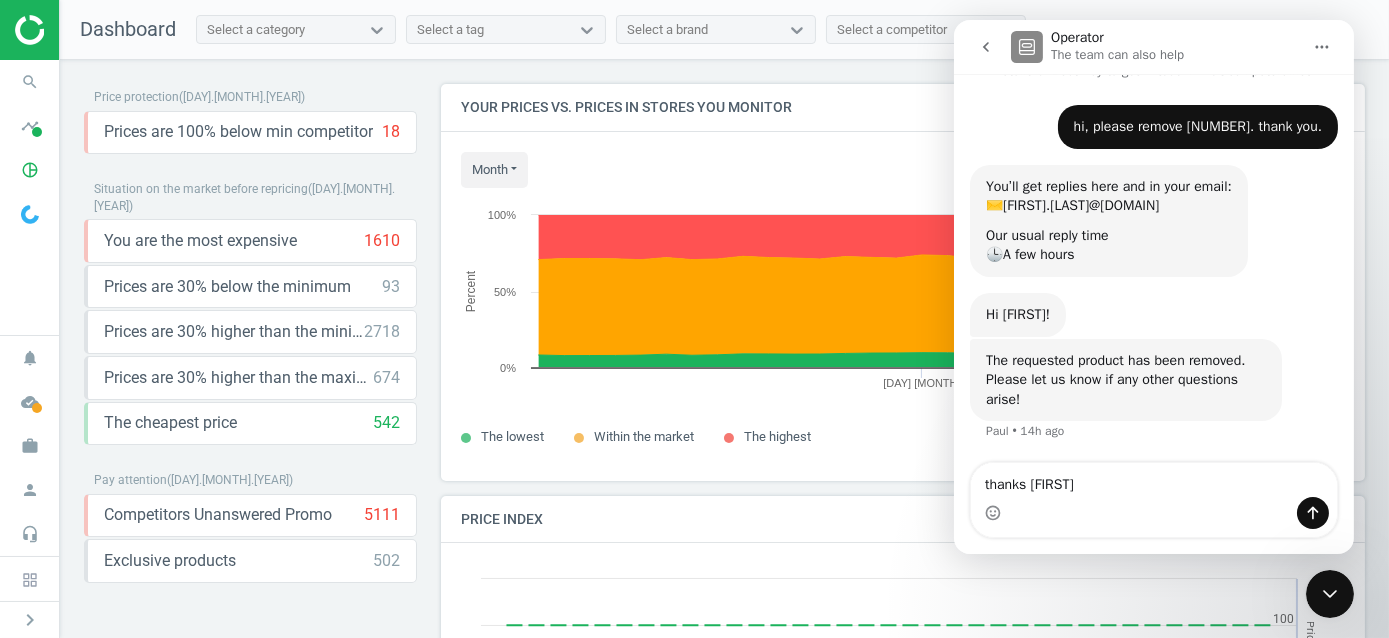 type on "thanks paul" 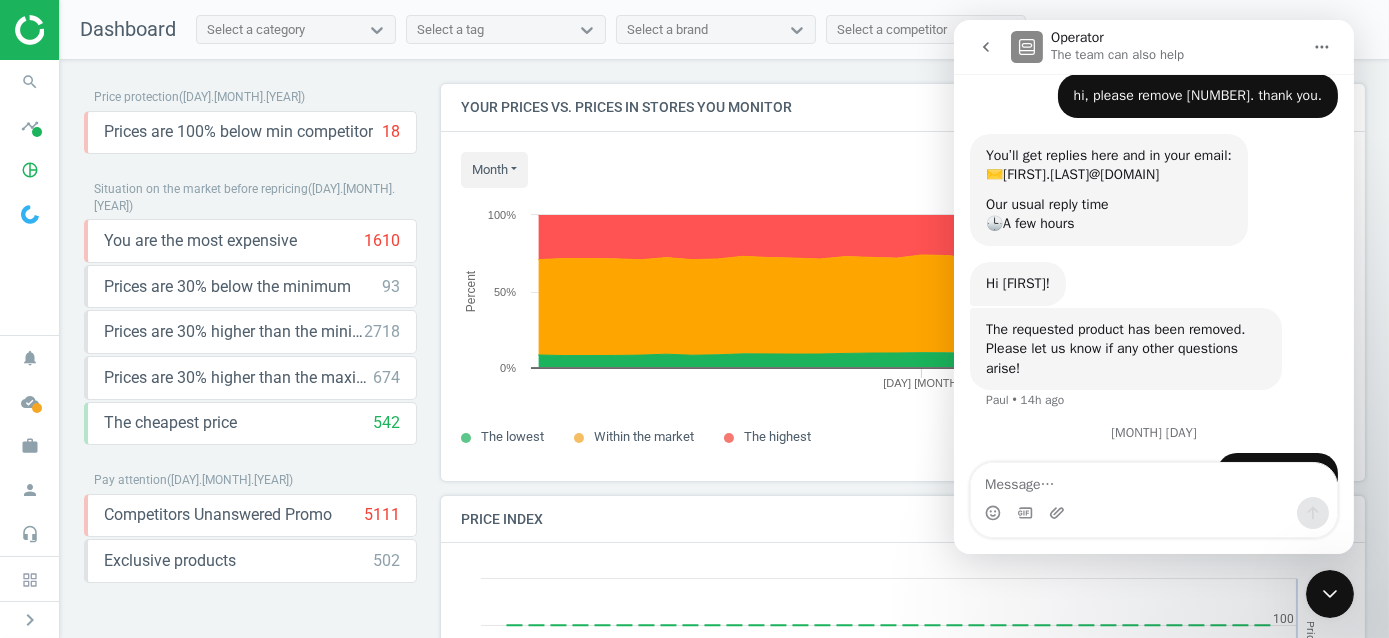 scroll, scrollTop: 224, scrollLeft: 0, axis: vertical 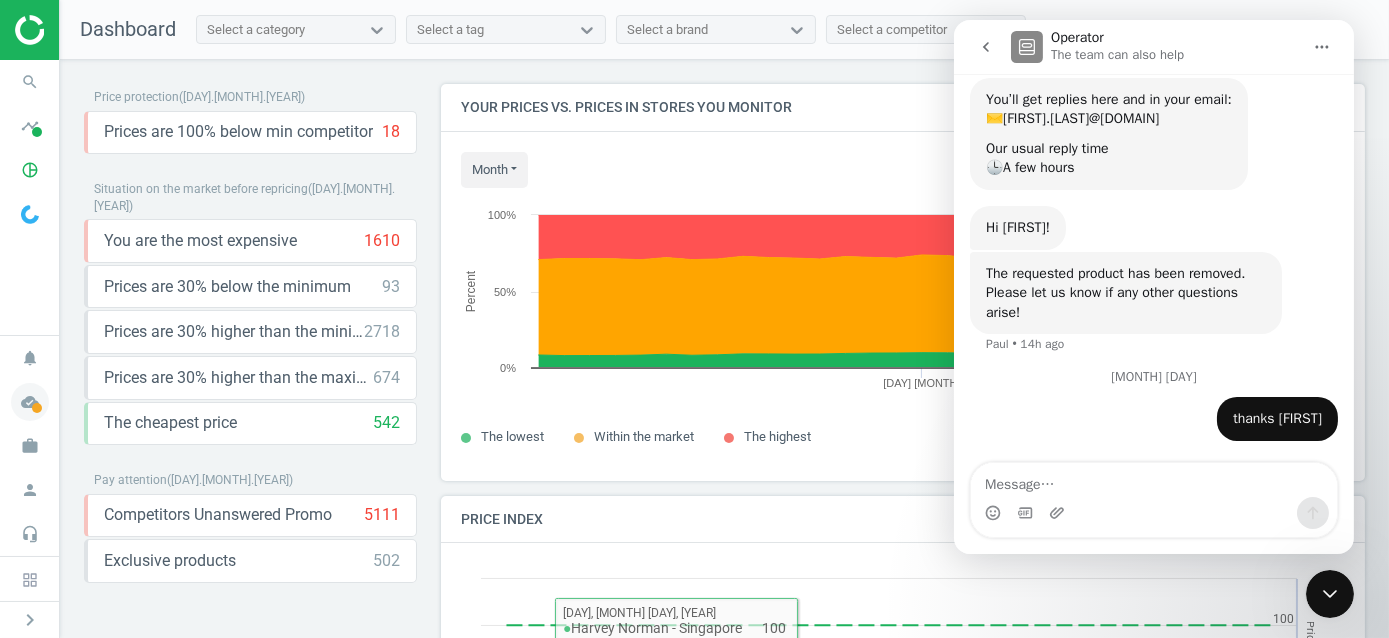 click on "cloud_done" at bounding box center [30, 402] 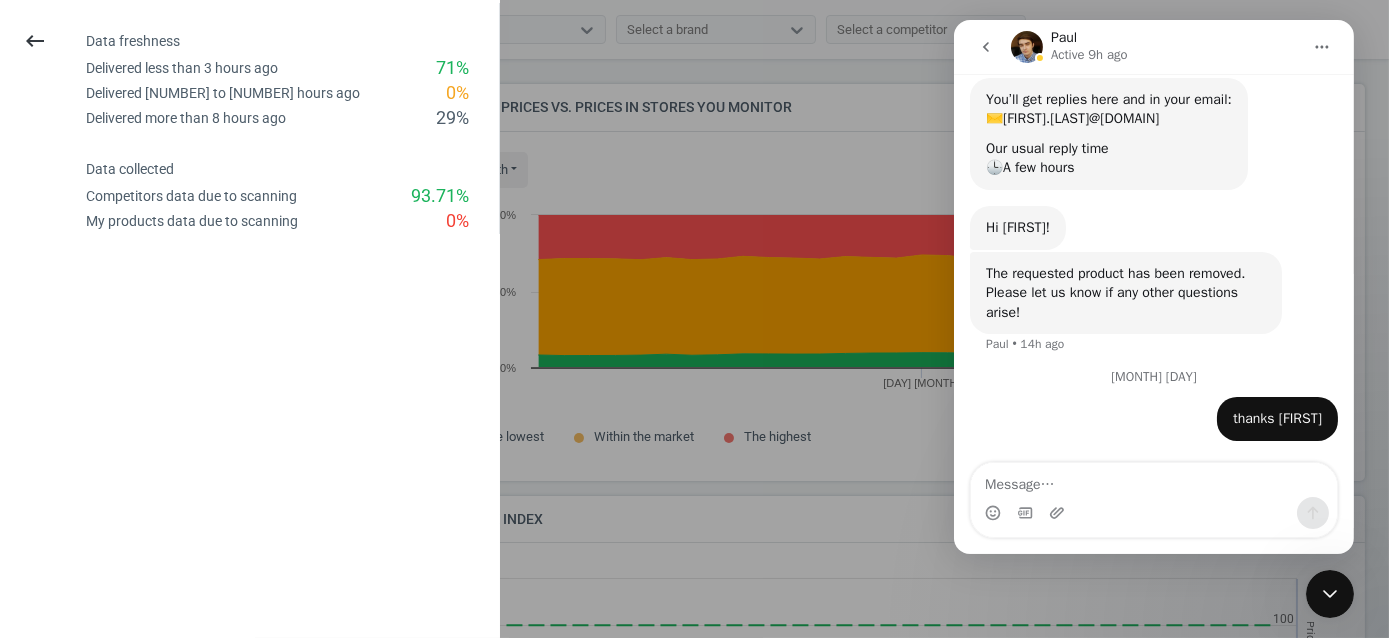 click at bounding box center (694, 319) 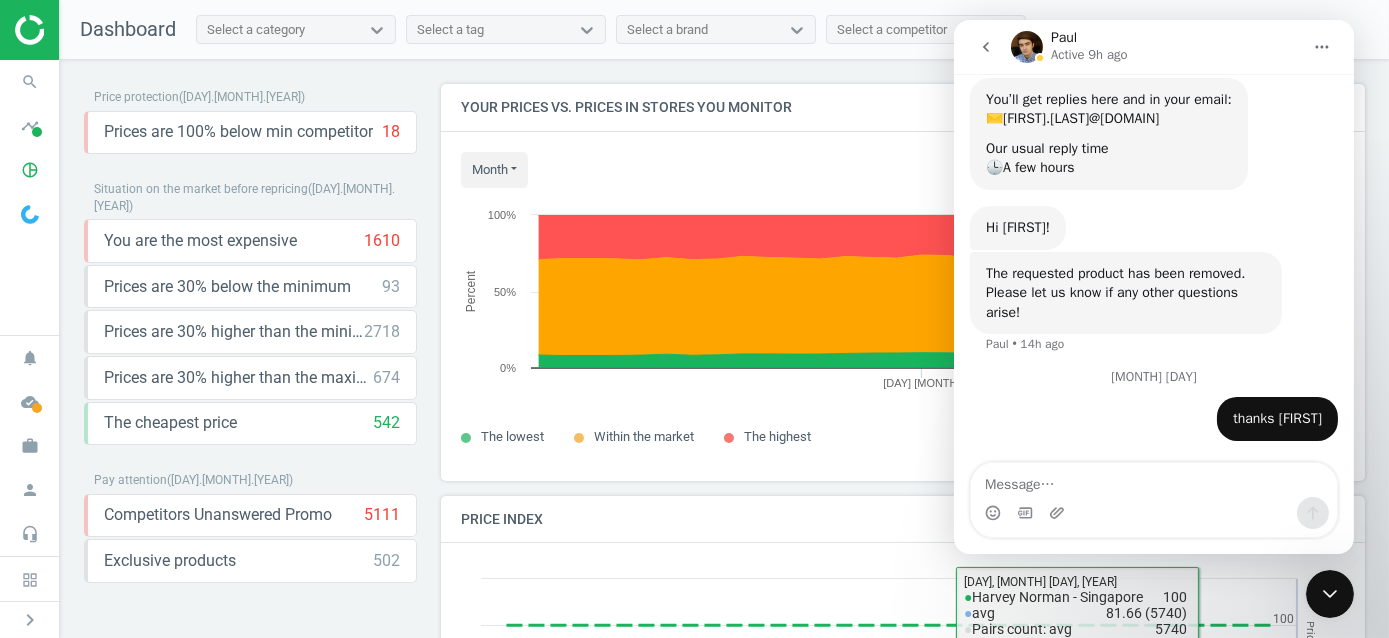 click 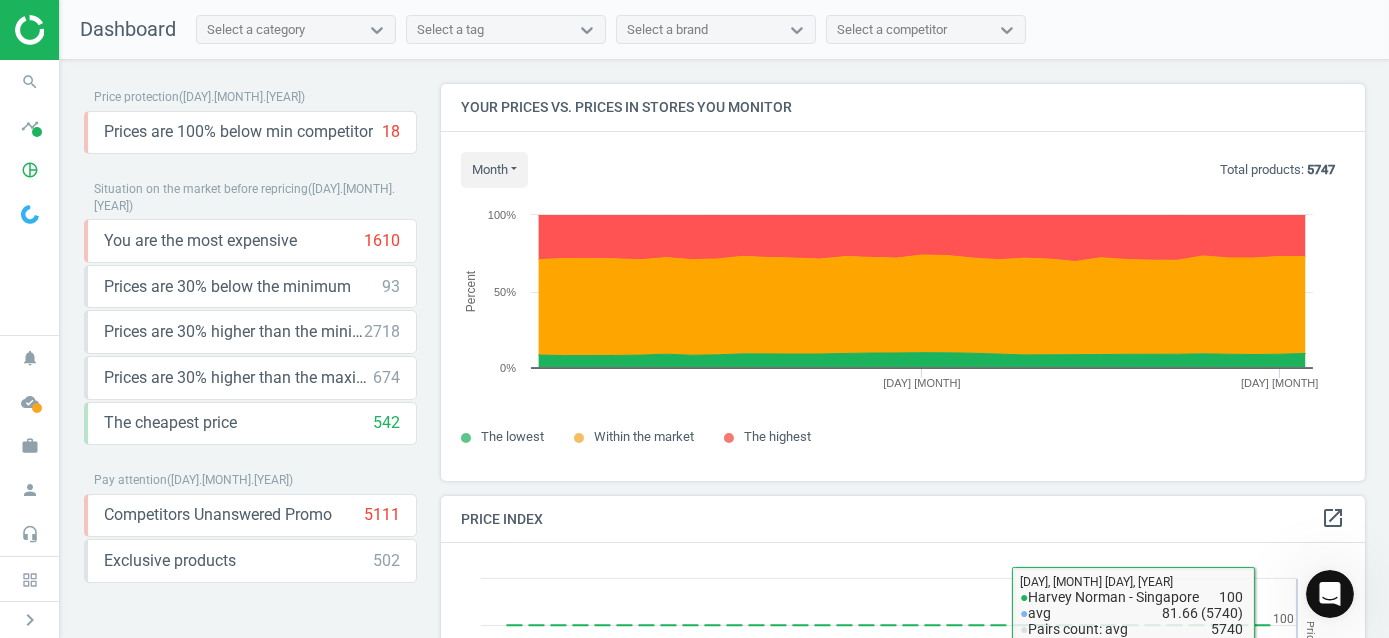 scroll, scrollTop: 0, scrollLeft: 0, axis: both 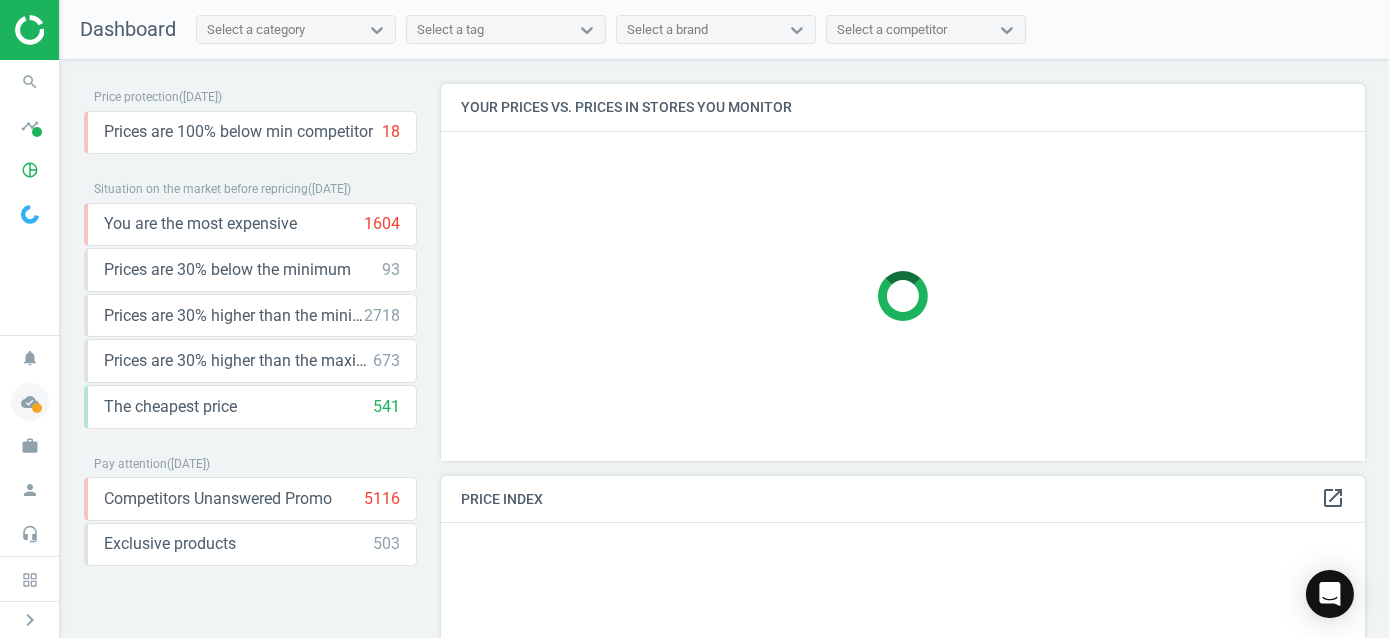 click on "cloud_done" at bounding box center (30, 402) 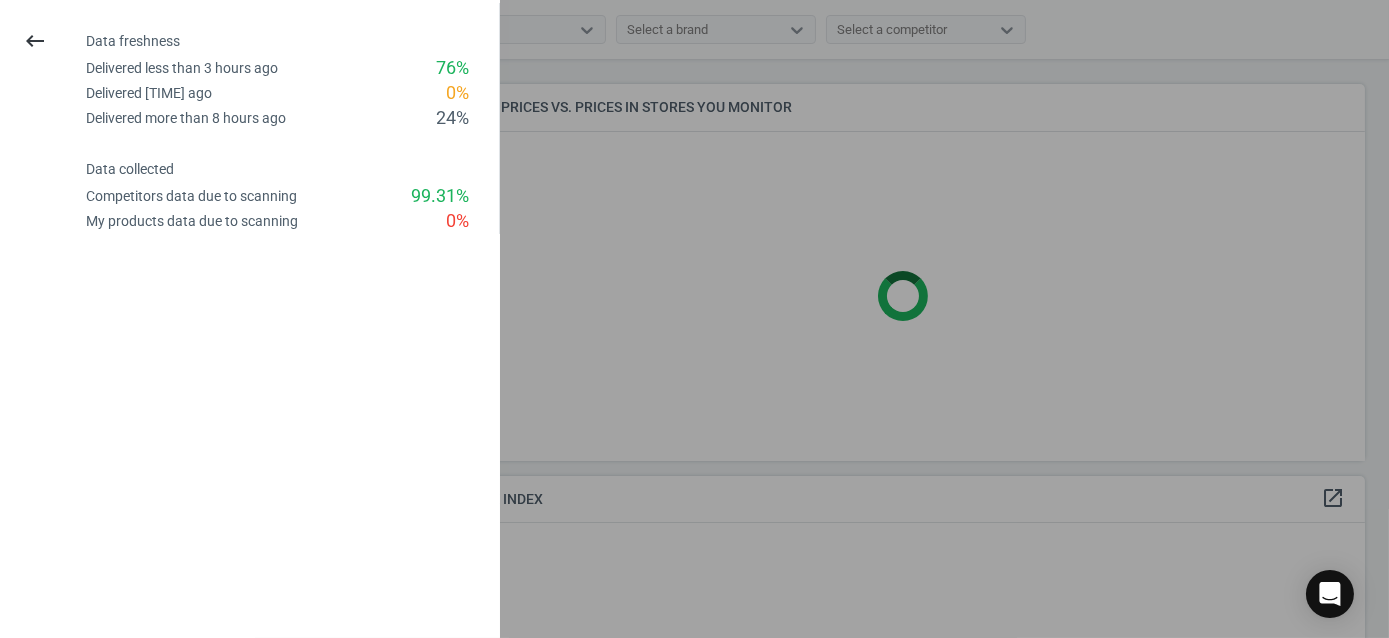 click at bounding box center (694, 319) 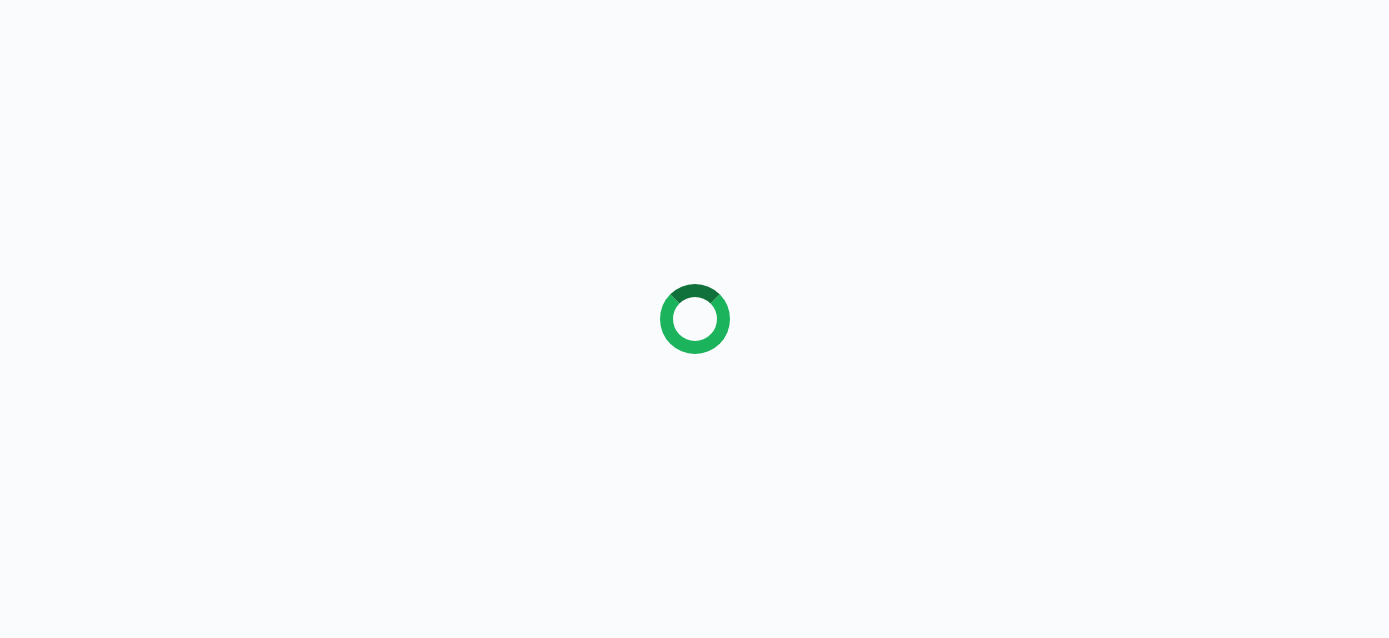 scroll, scrollTop: 0, scrollLeft: 0, axis: both 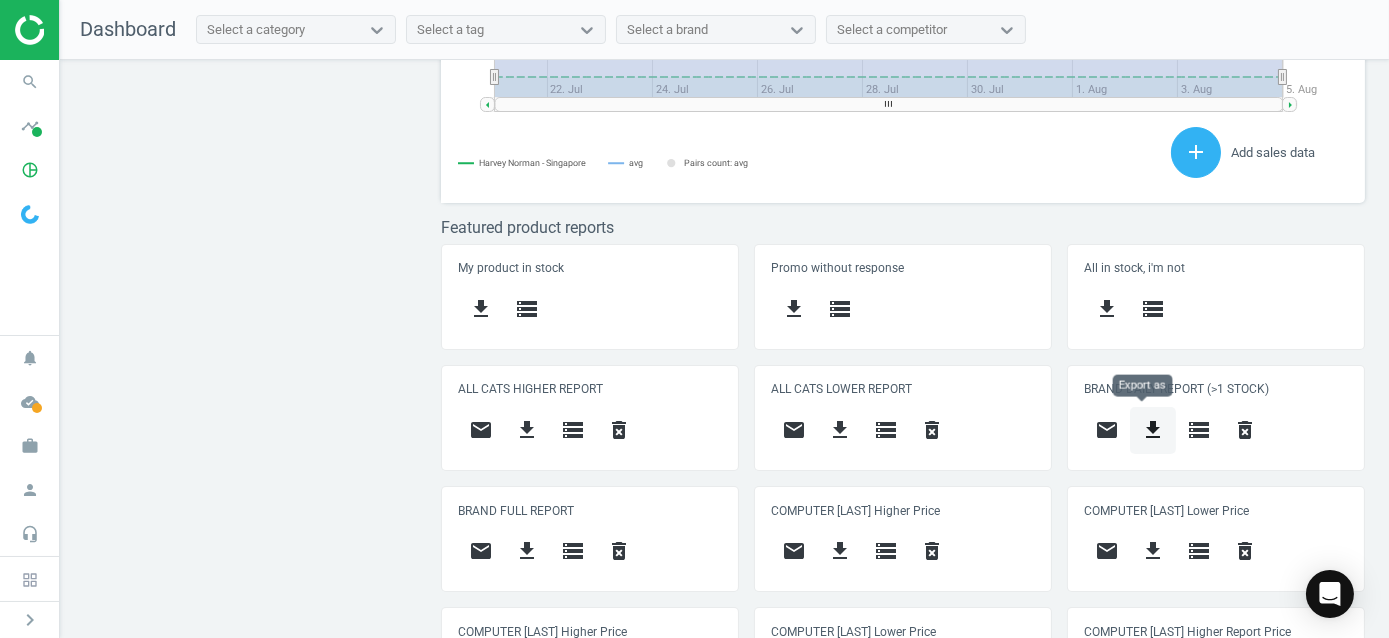 click on "get_app" at bounding box center [1153, 430] 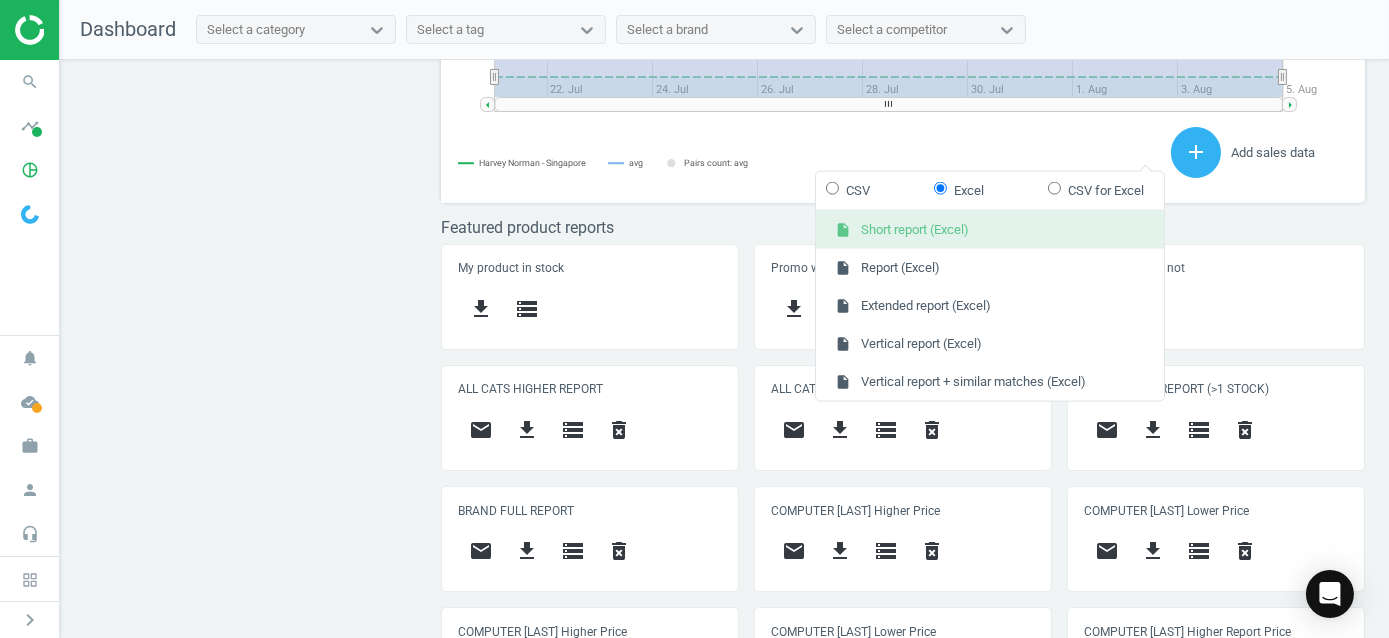 click on "insert_drive_file Short report (Excel)" at bounding box center [990, 230] 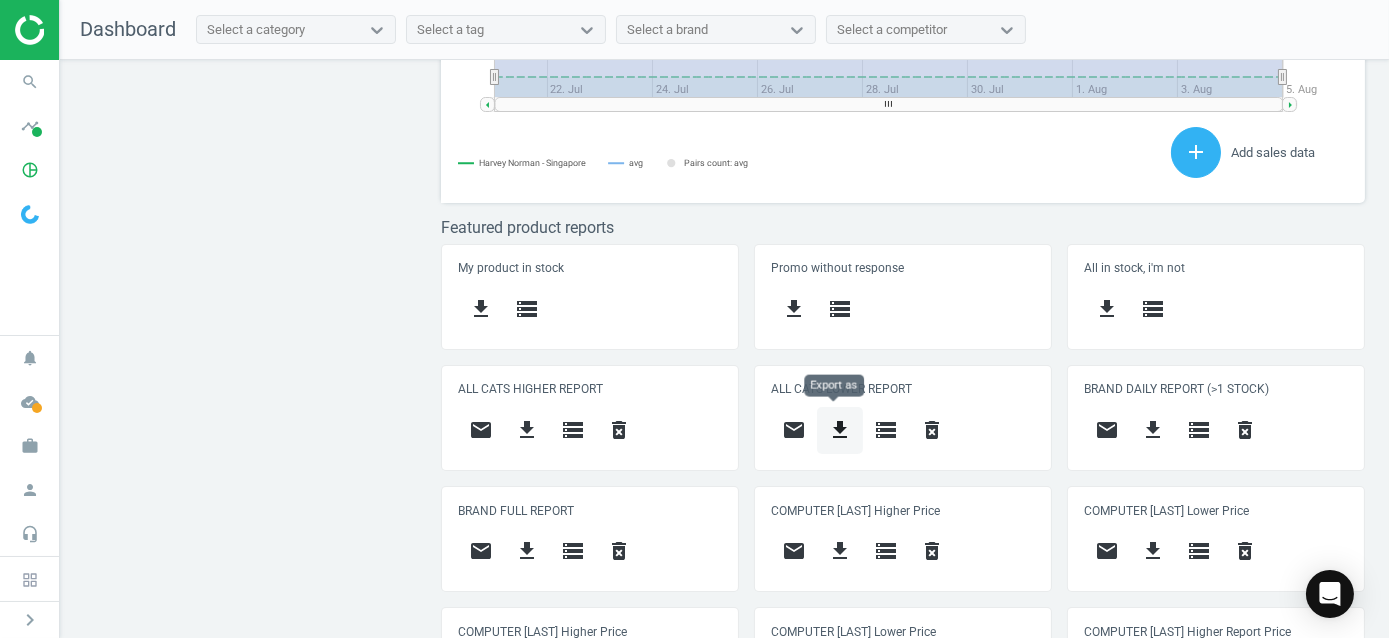 click on "get_app" at bounding box center [840, 430] 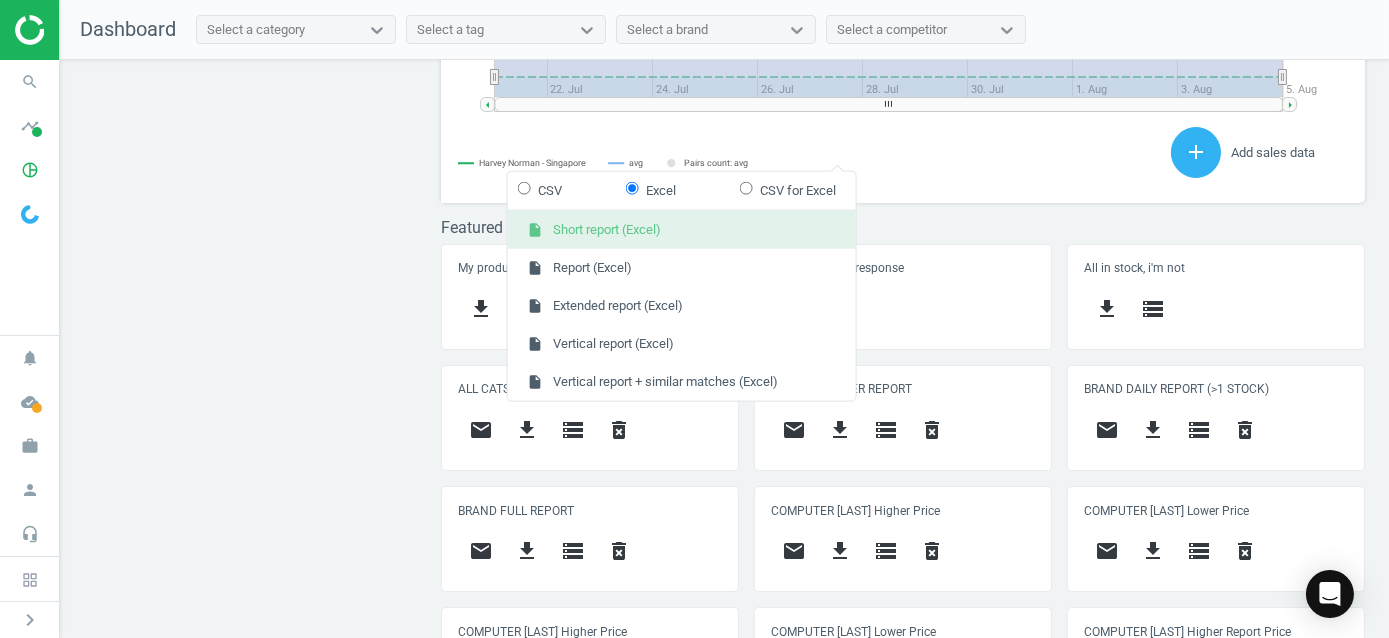 click on "insert_drive_file Short report (Excel)" at bounding box center (682, 230) 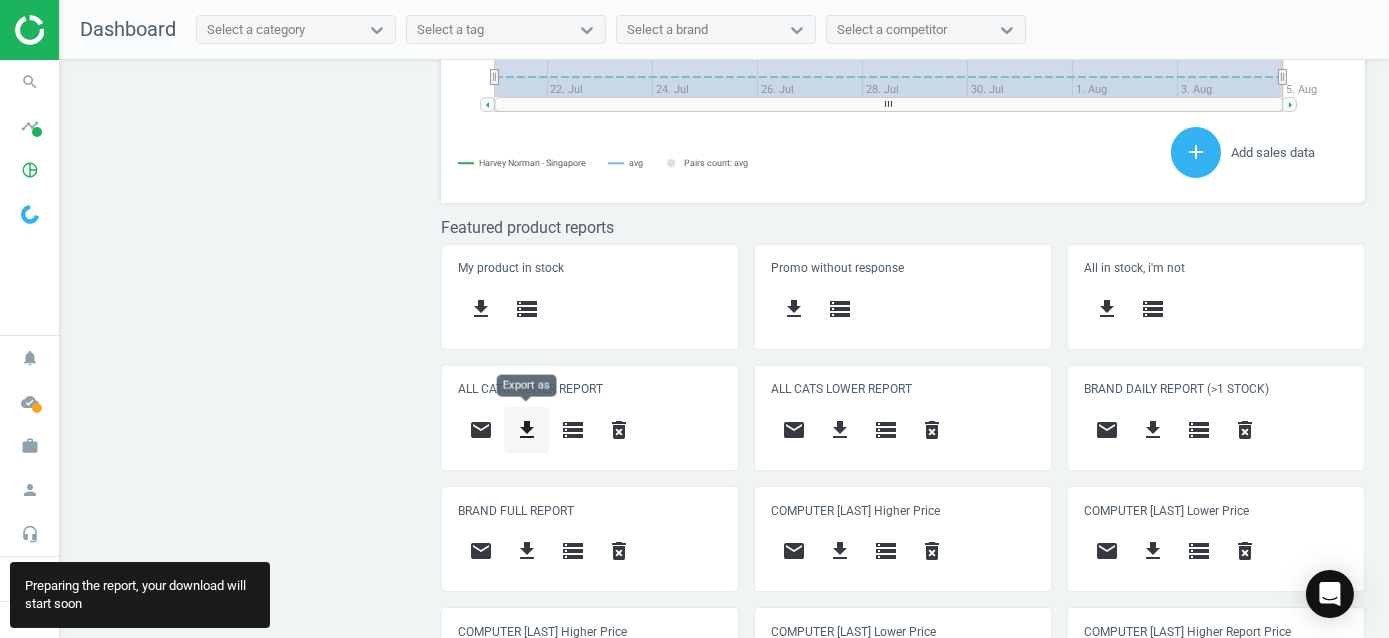 click on "get_app" at bounding box center (527, 430) 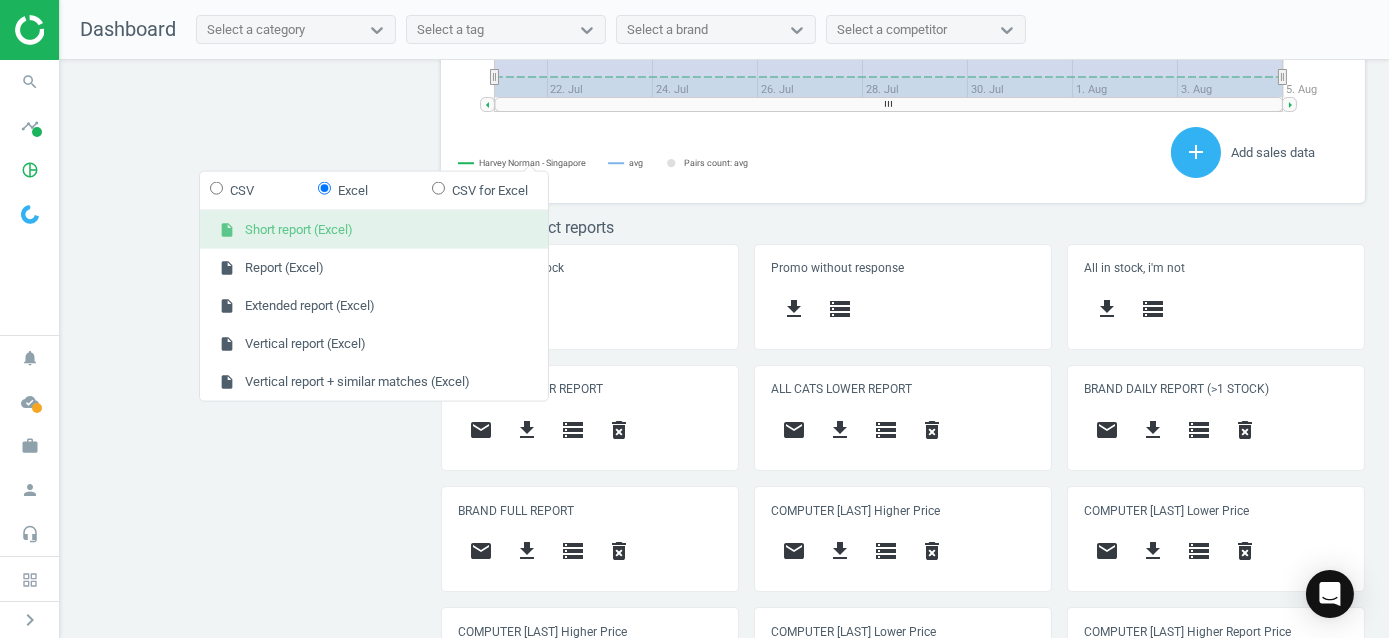 click on "insert_drive_file Short report (Excel)" at bounding box center (374, 230) 